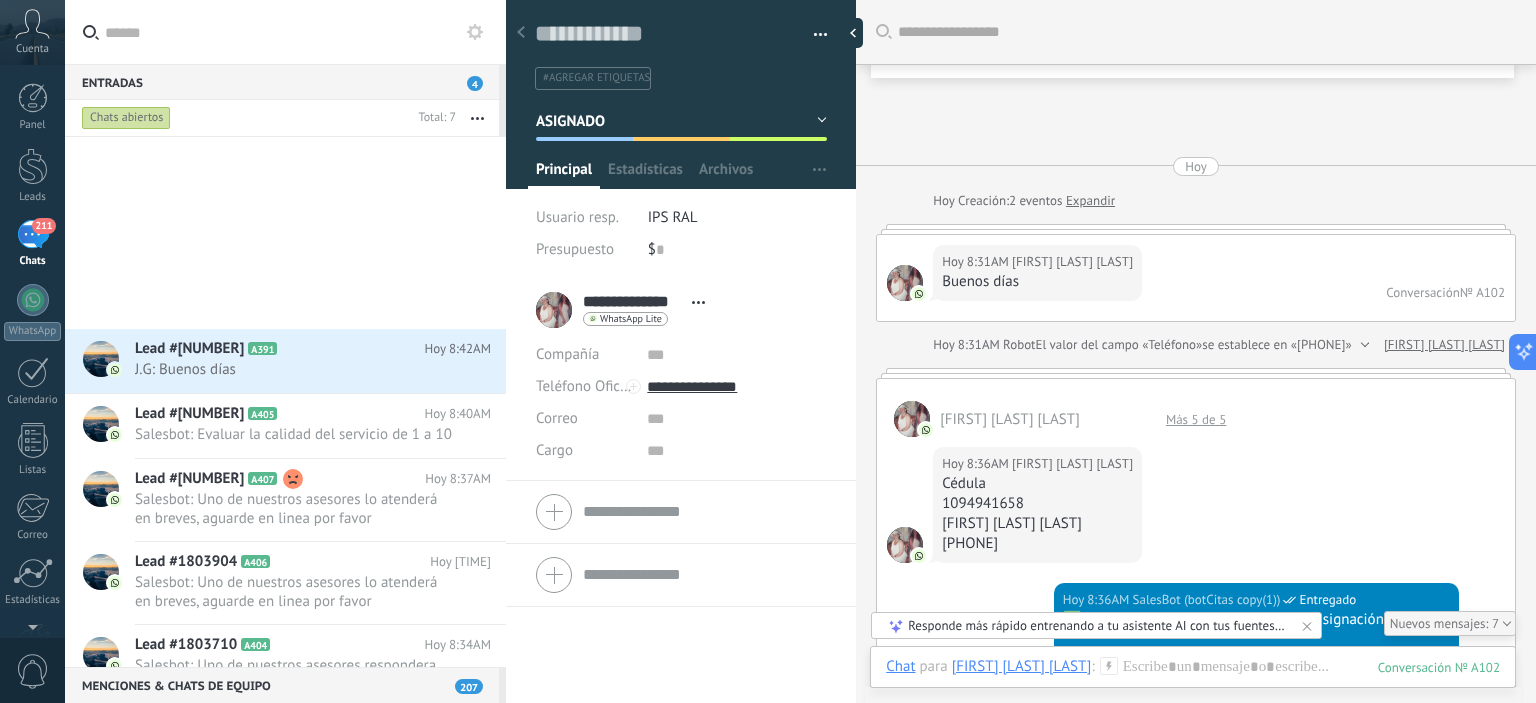 scroll, scrollTop: 0, scrollLeft: 0, axis: both 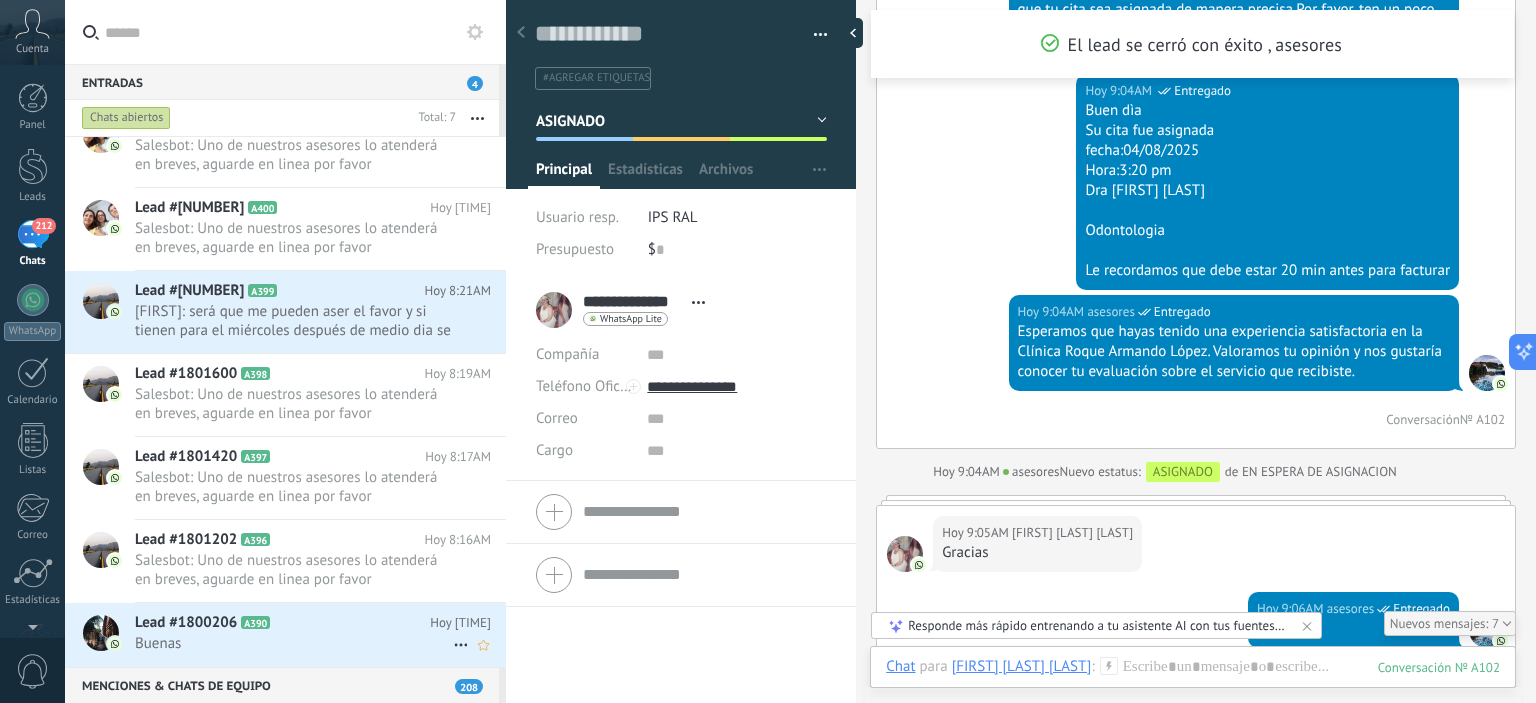 click on "Buenas" at bounding box center [294, 643] 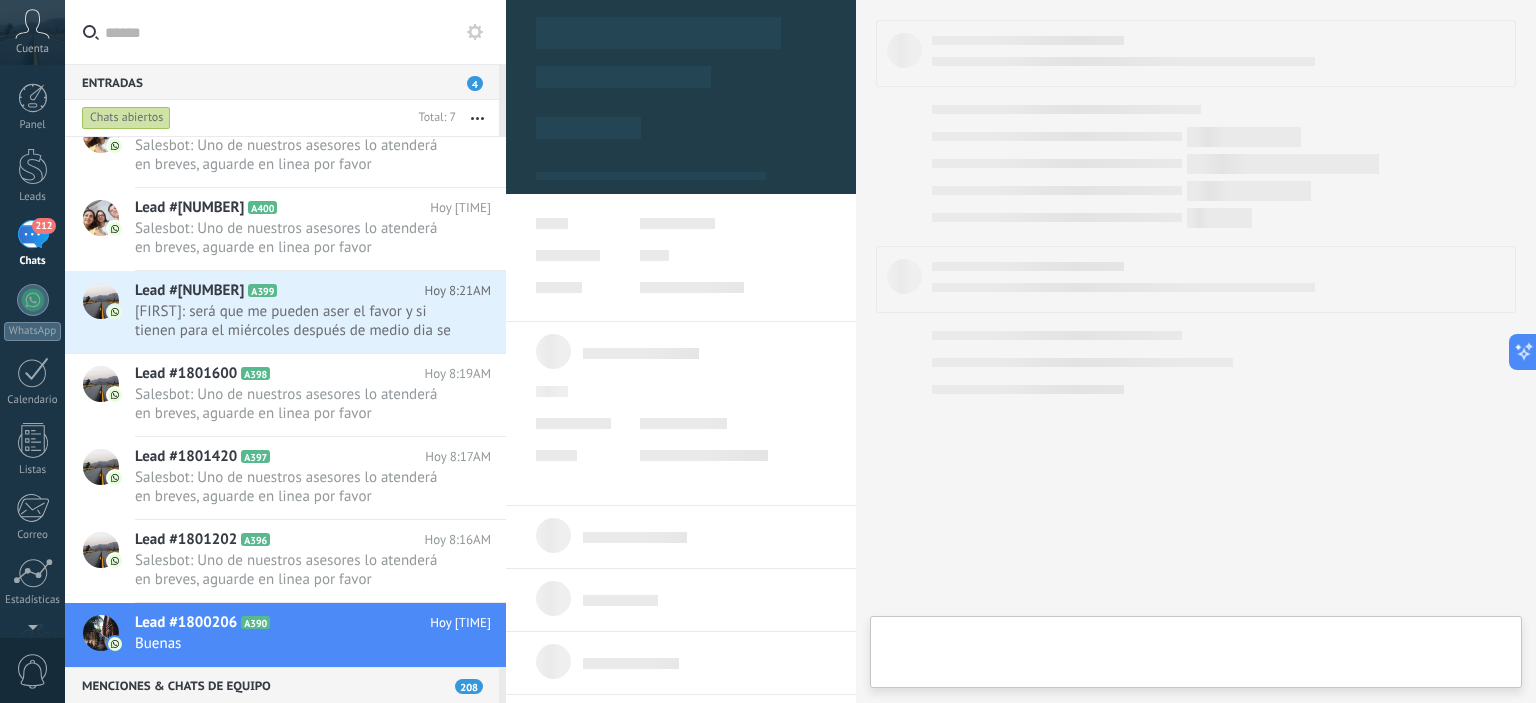 click on "Menciones & Chats de equipo 208" at bounding box center (282, 685) 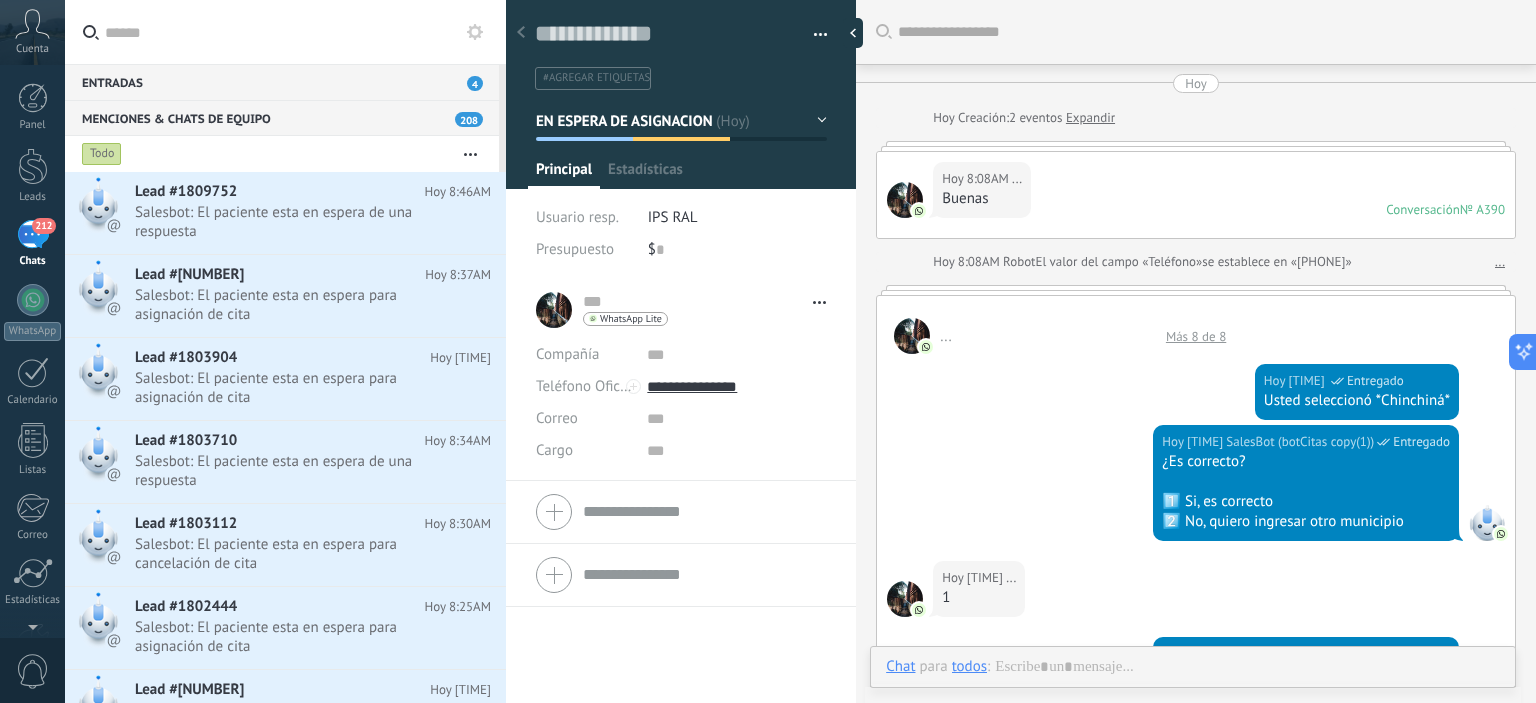 scroll, scrollTop: 29, scrollLeft: 0, axis: vertical 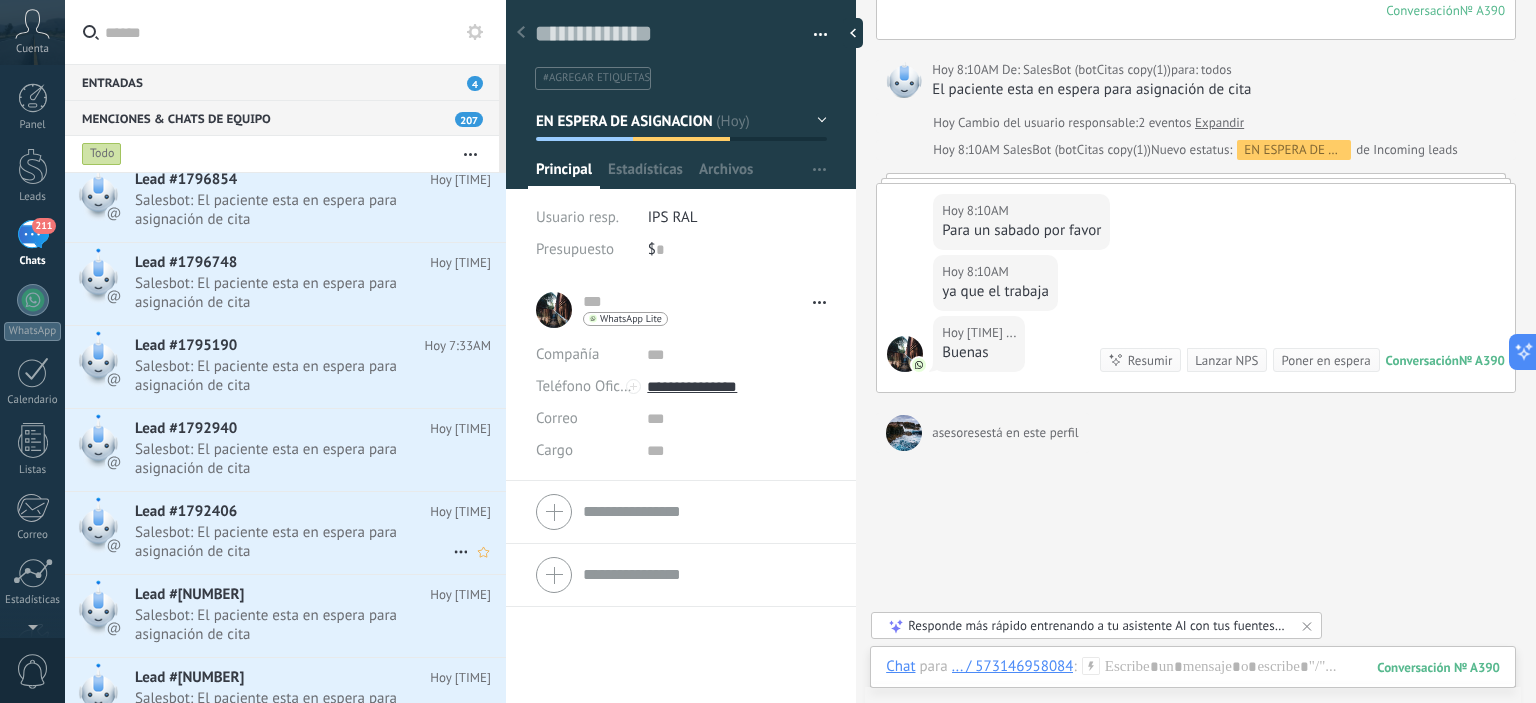 click on "Lead #1792406" at bounding box center [282, 512] 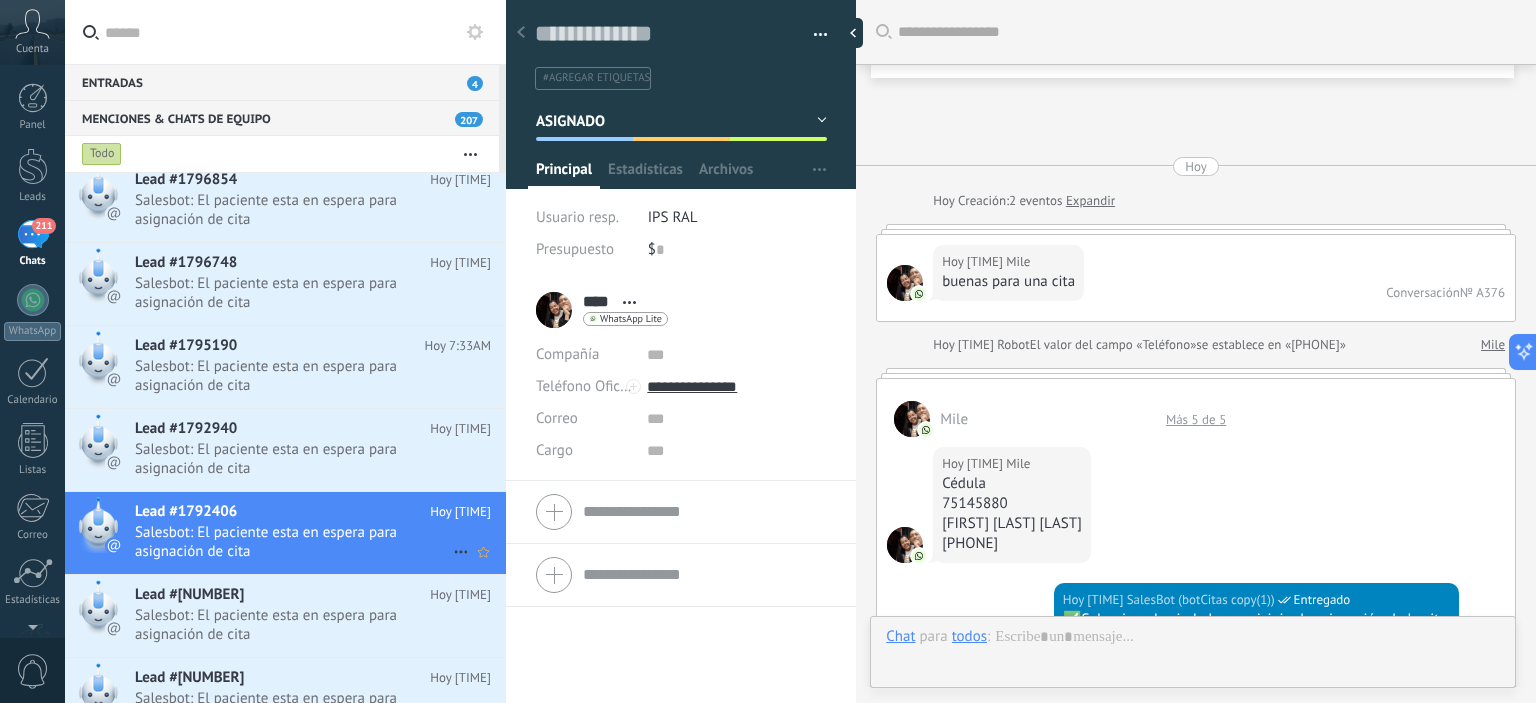 scroll, scrollTop: 29, scrollLeft: 0, axis: vertical 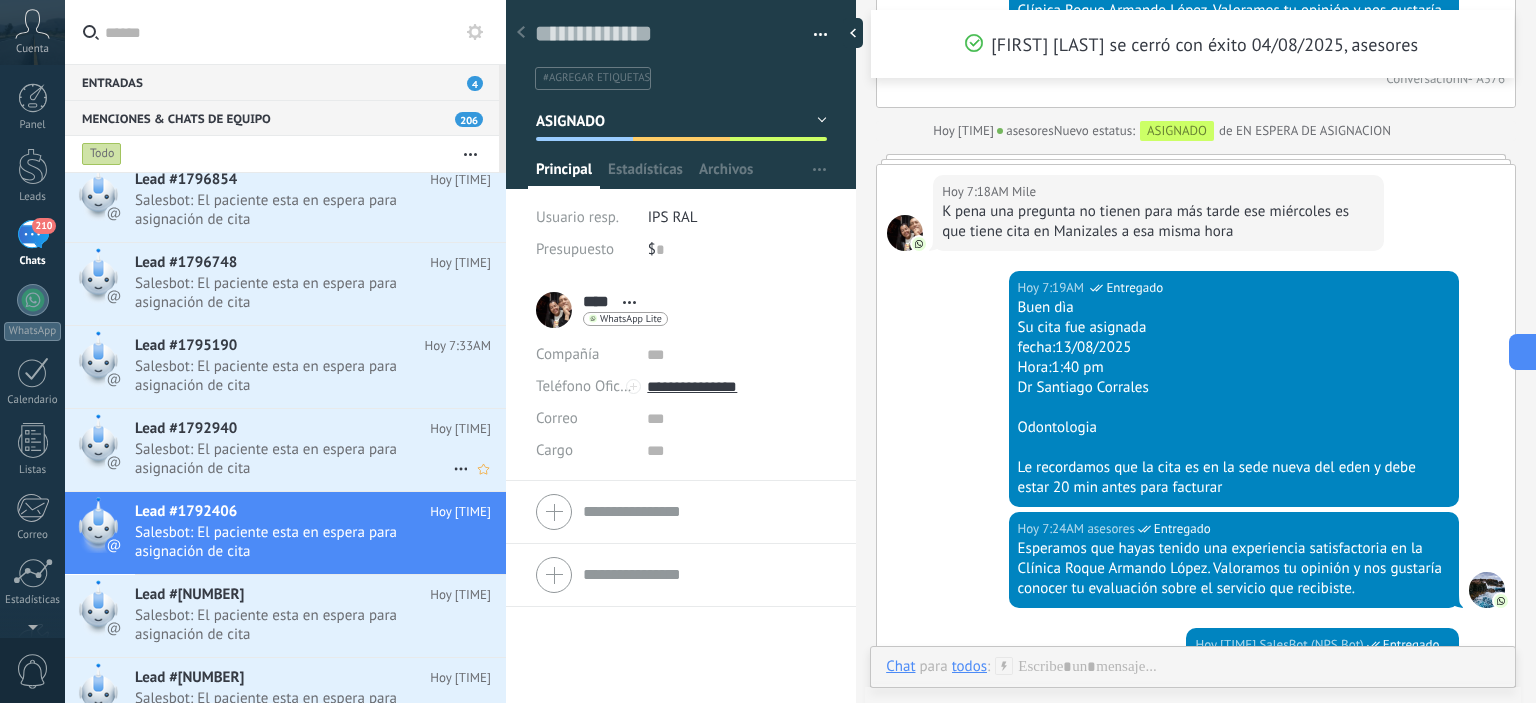 click on "Lead #1792940" at bounding box center [282, 429] 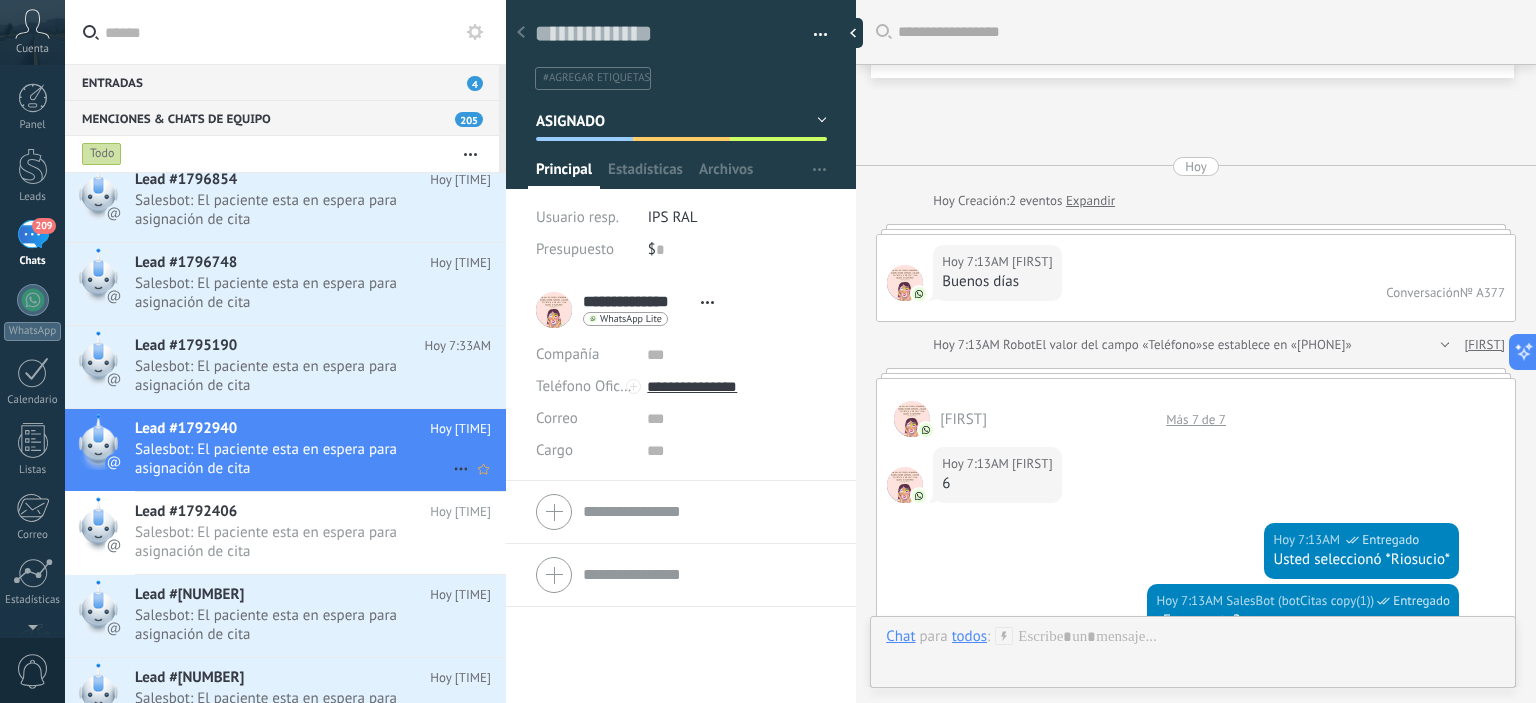 scroll, scrollTop: 2983, scrollLeft: 0, axis: vertical 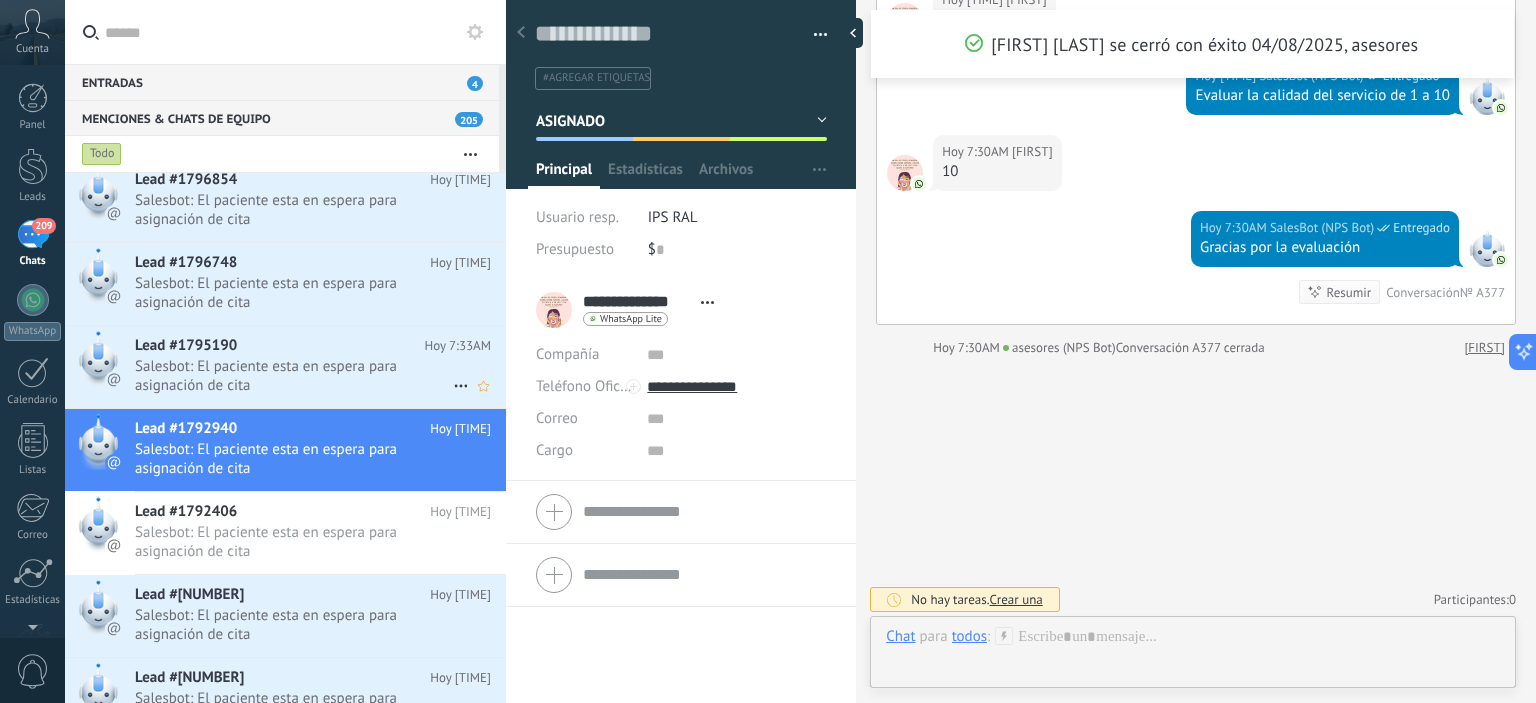 click on "Salesbot: El paciente esta en espera para asignación de cita" at bounding box center [294, 376] 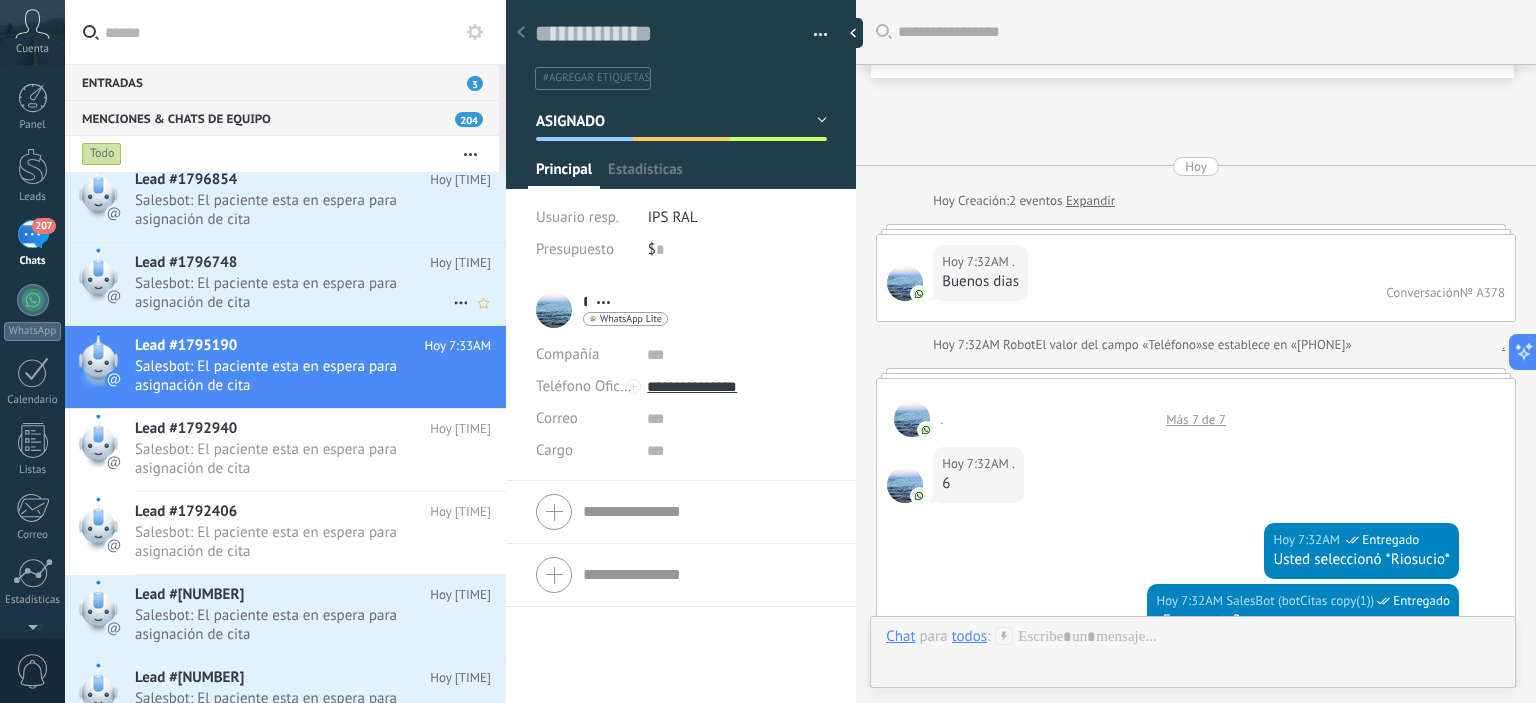 scroll, scrollTop: 1932, scrollLeft: 0, axis: vertical 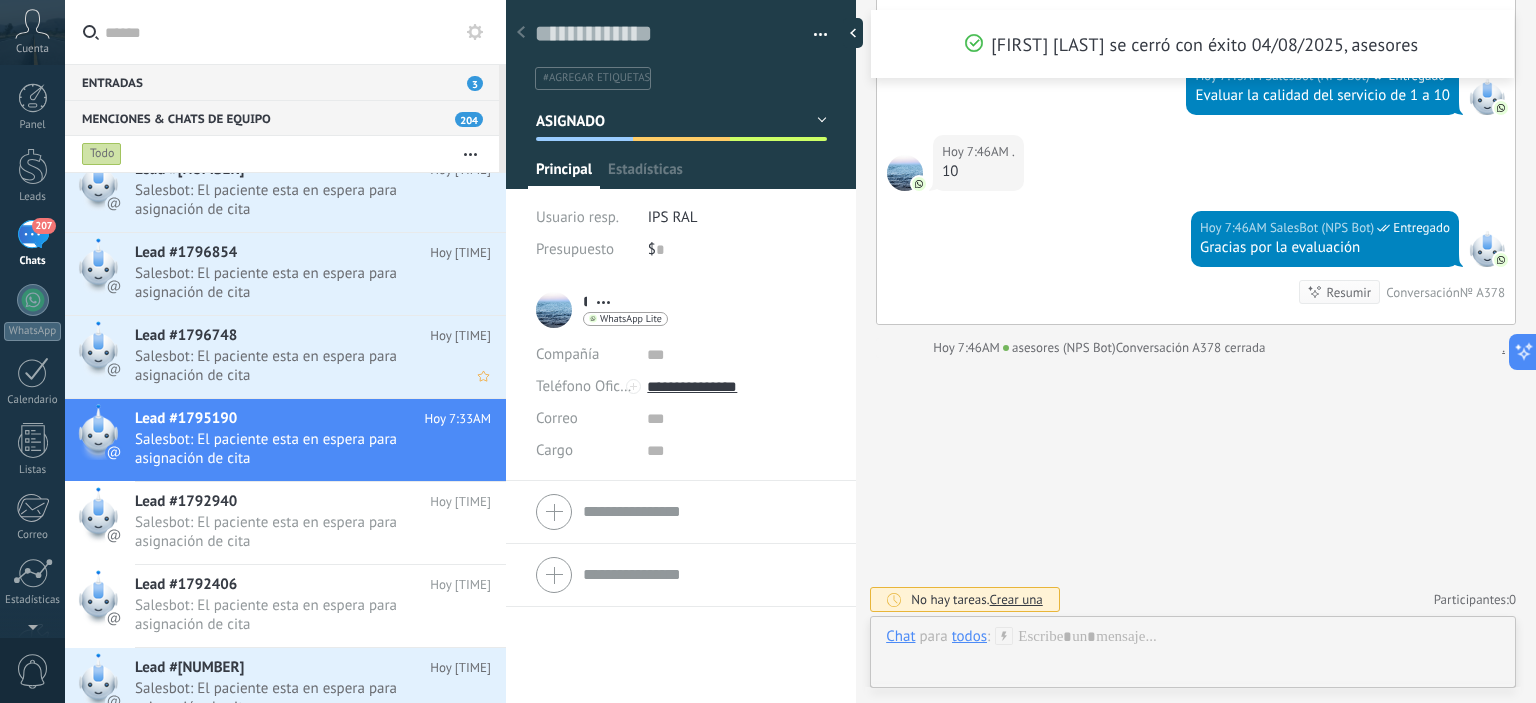 click on "Salesbot: El paciente esta en espera para asignación de cita" at bounding box center [294, 366] 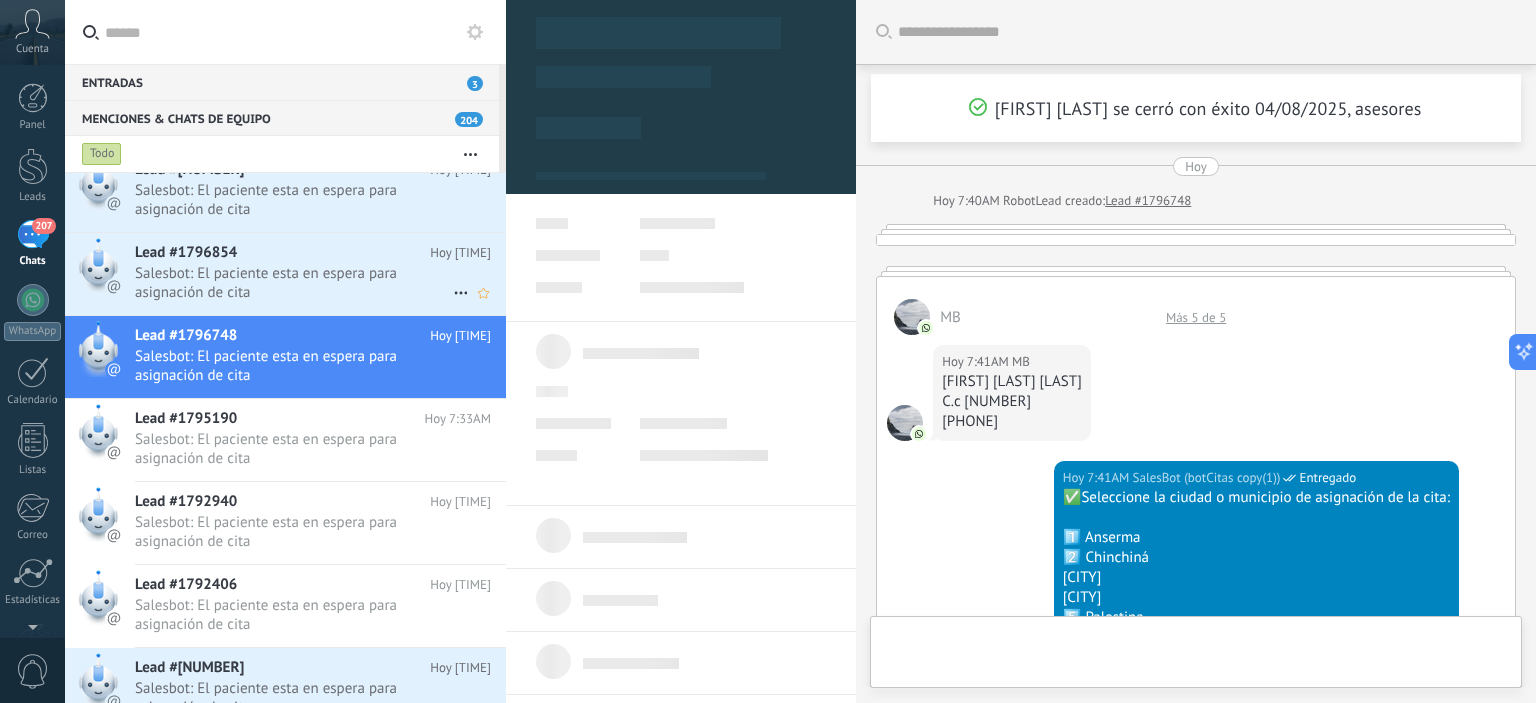 scroll, scrollTop: 1860, scrollLeft: 0, axis: vertical 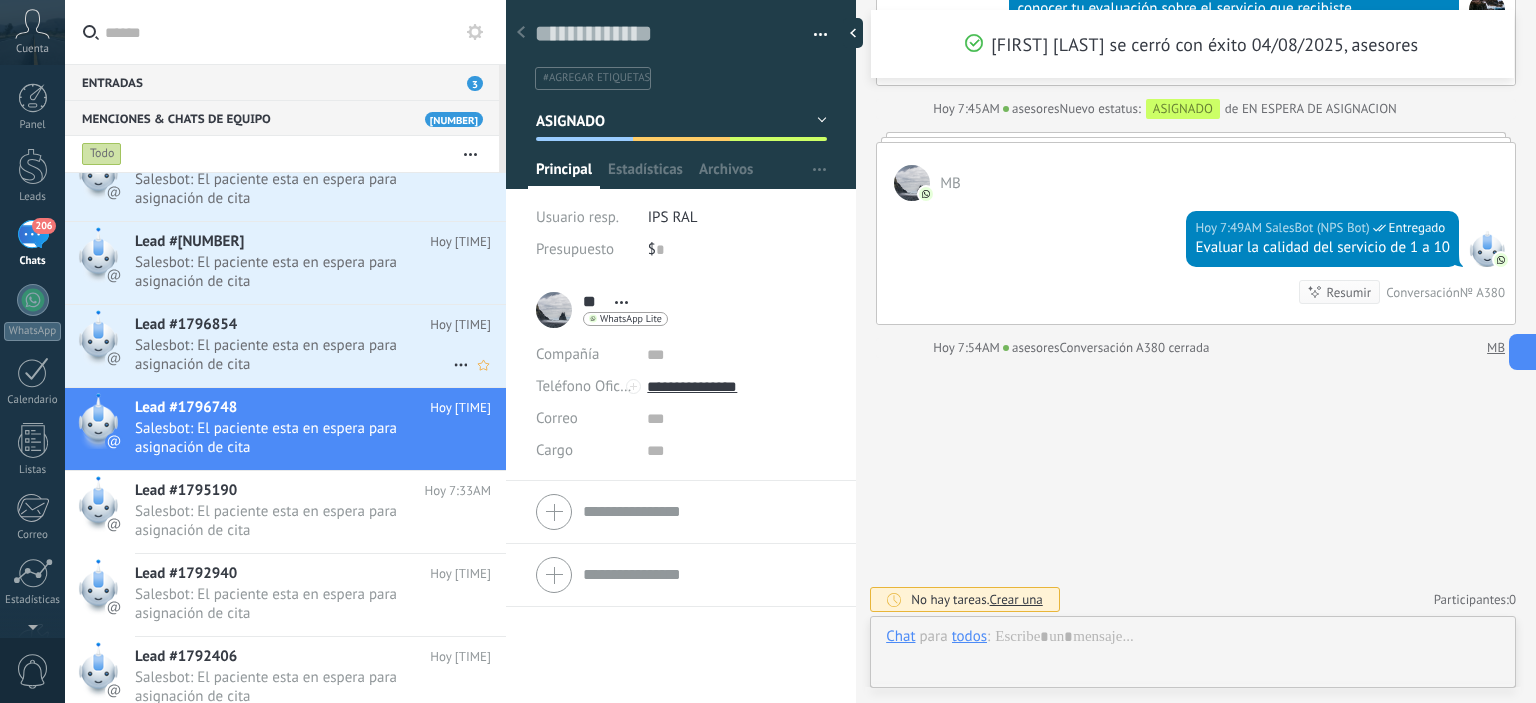 click on "Salesbot: El paciente esta en espera para asignación de cita" at bounding box center [294, 355] 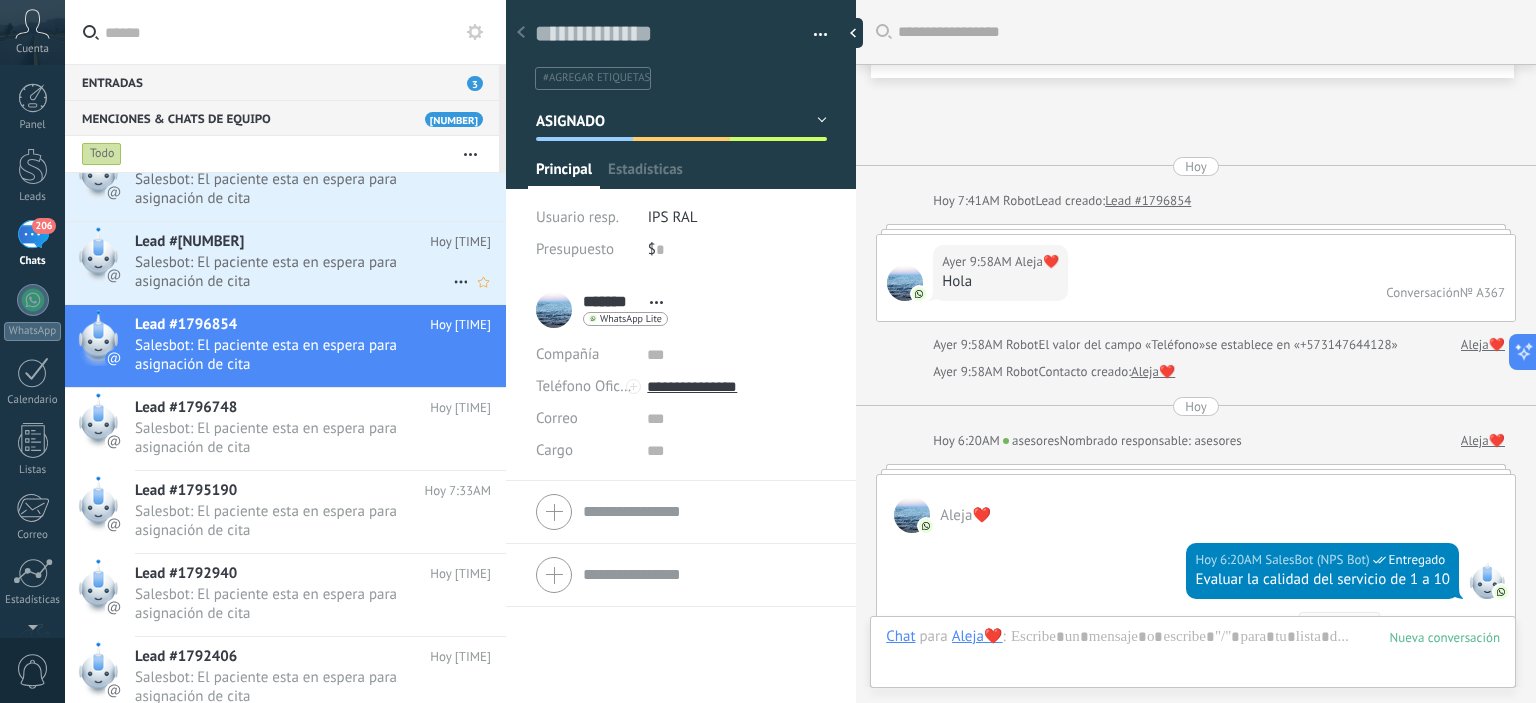 scroll, scrollTop: 1813, scrollLeft: 0, axis: vertical 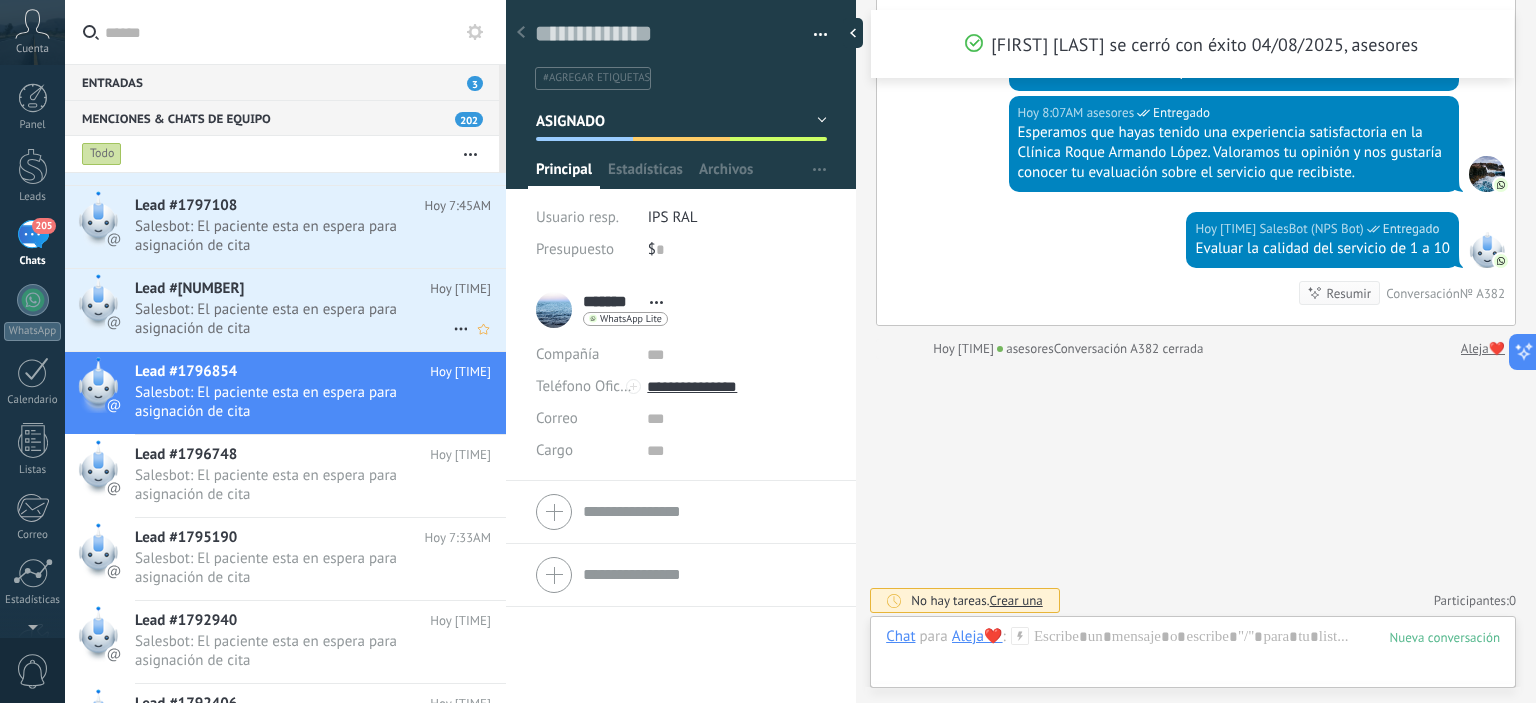 click on "Salesbot: El paciente esta en espera para asignación de cita" at bounding box center [294, 319] 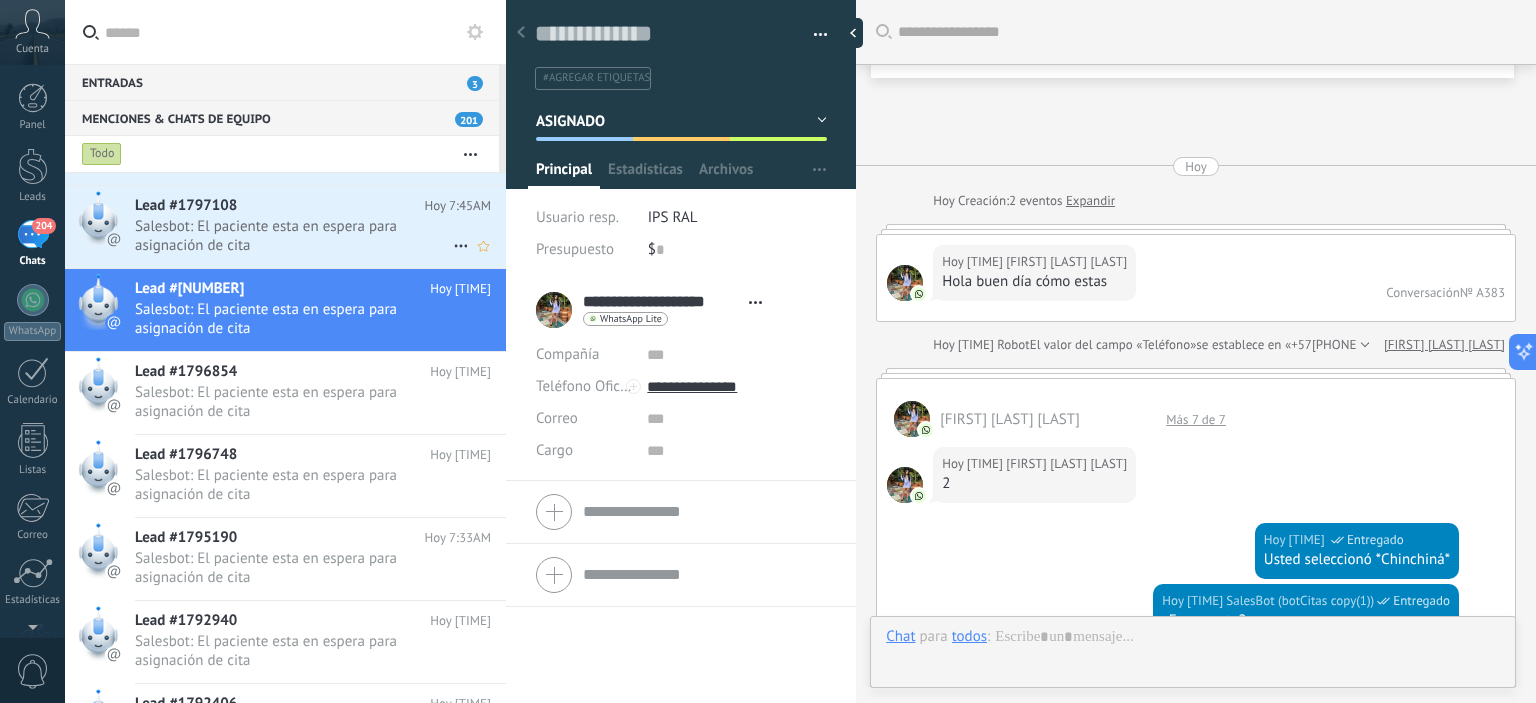 scroll, scrollTop: 1740, scrollLeft: 0, axis: vertical 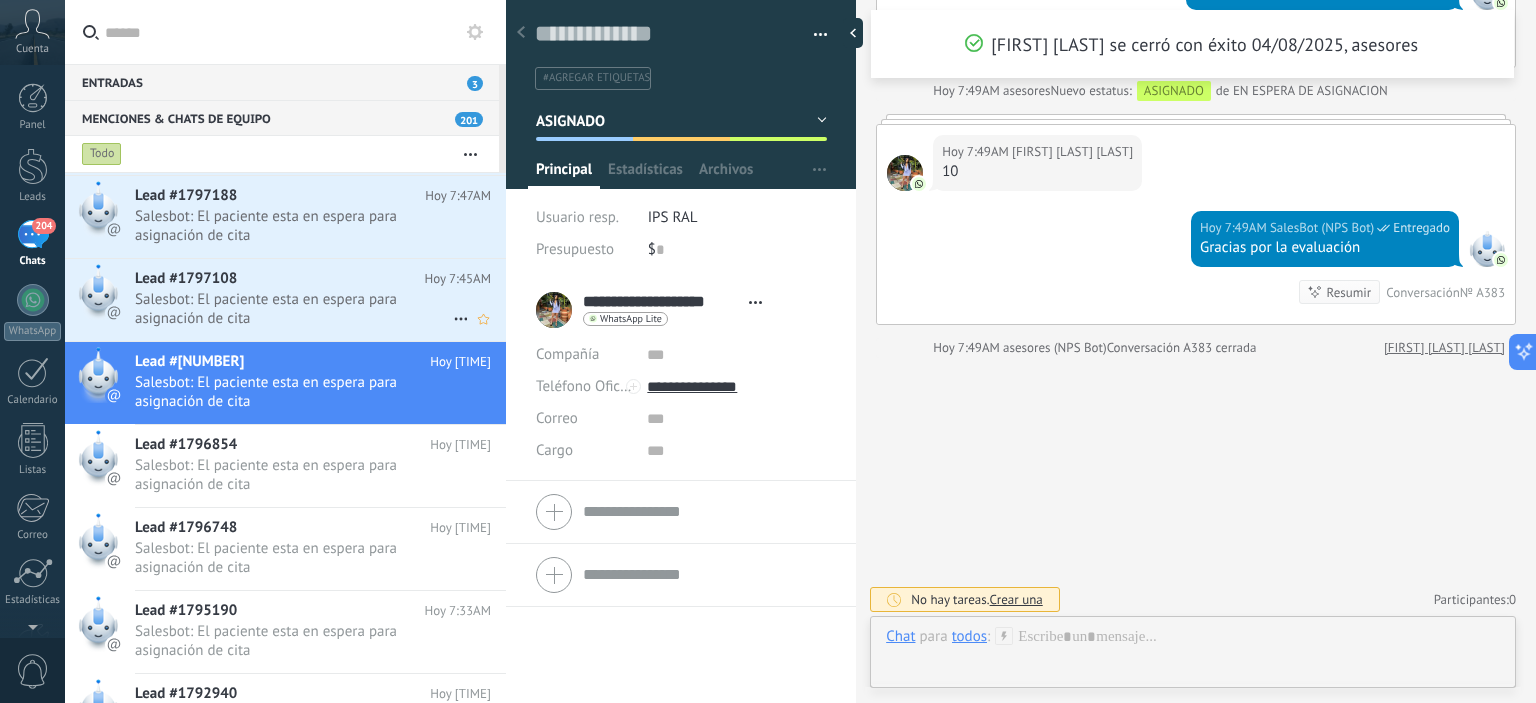 click on "Salesbot: El paciente esta en espera para asignación de cita" at bounding box center [294, 309] 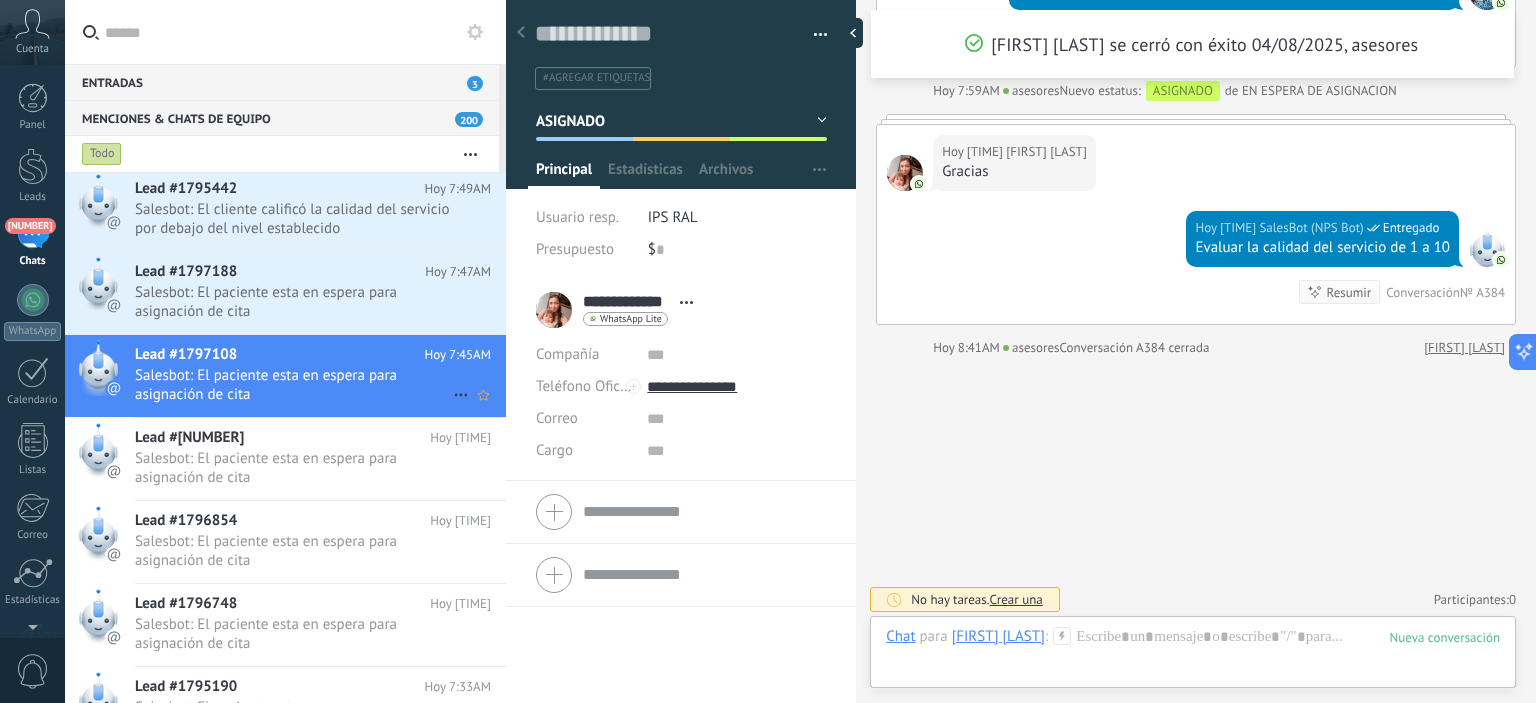 click on "Salesbot: El paciente esta en espera para asignación de cita" at bounding box center (294, 302) 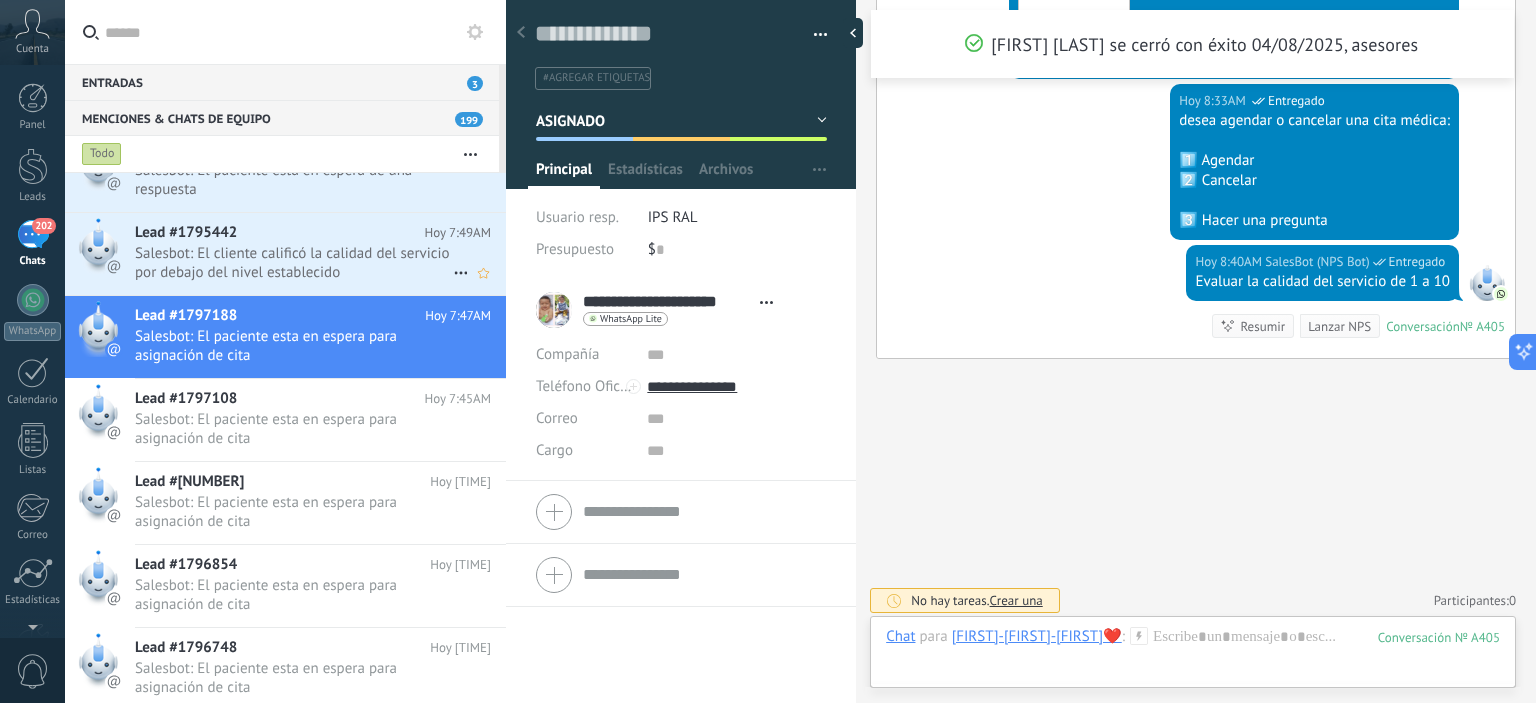 click on "Lead #1795442" at bounding box center [279, 233] 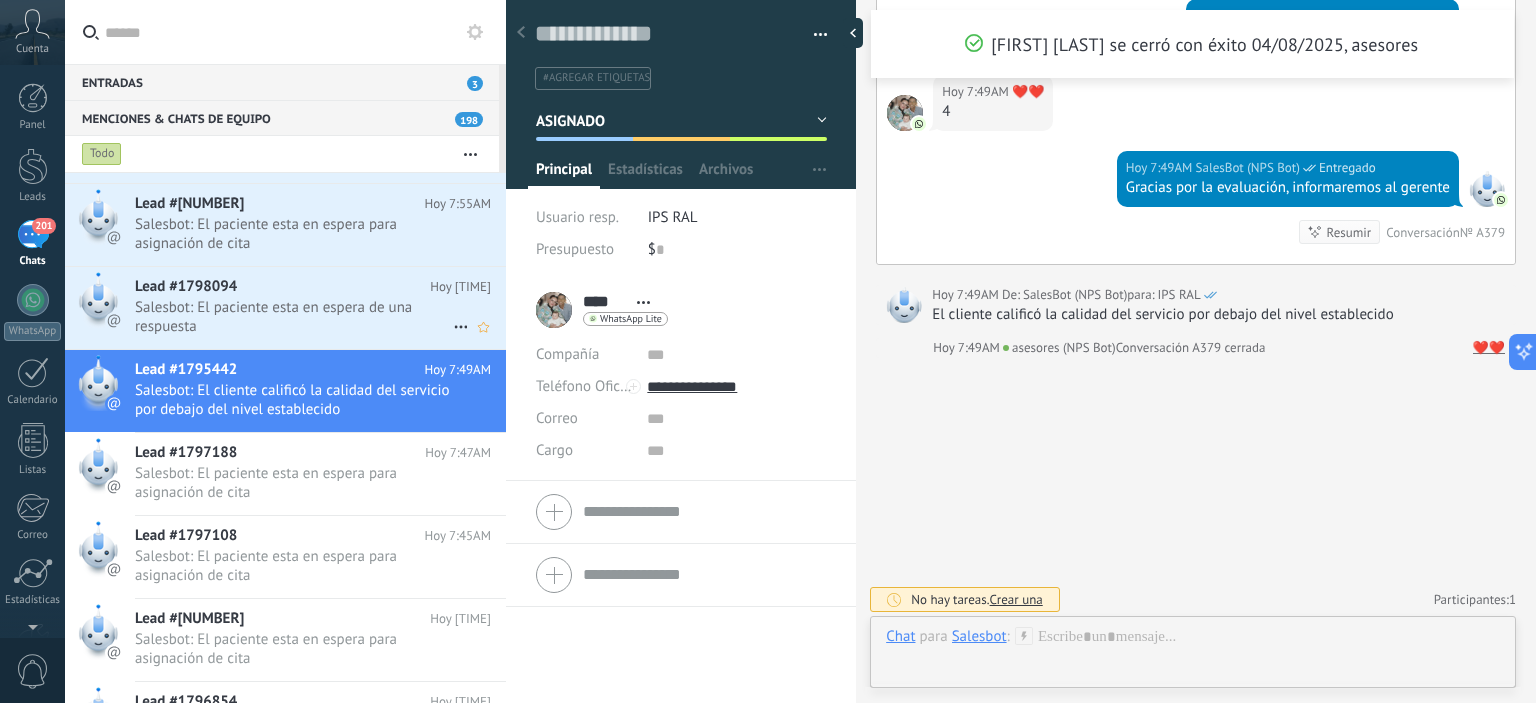 click on "Salesbot: El paciente esta en espera de una respuesta" at bounding box center [294, 317] 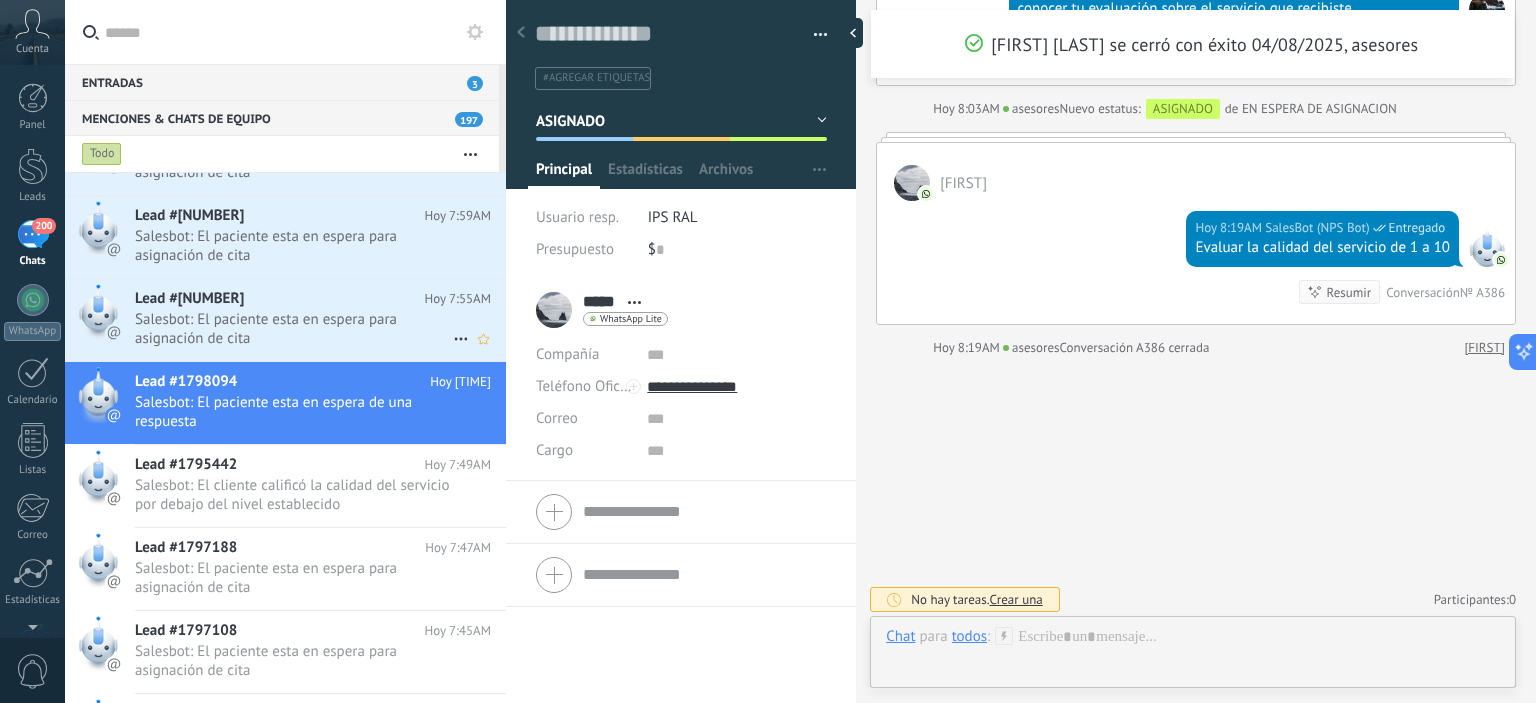 click on "Lead #[NUMBER]" at bounding box center [279, 299] 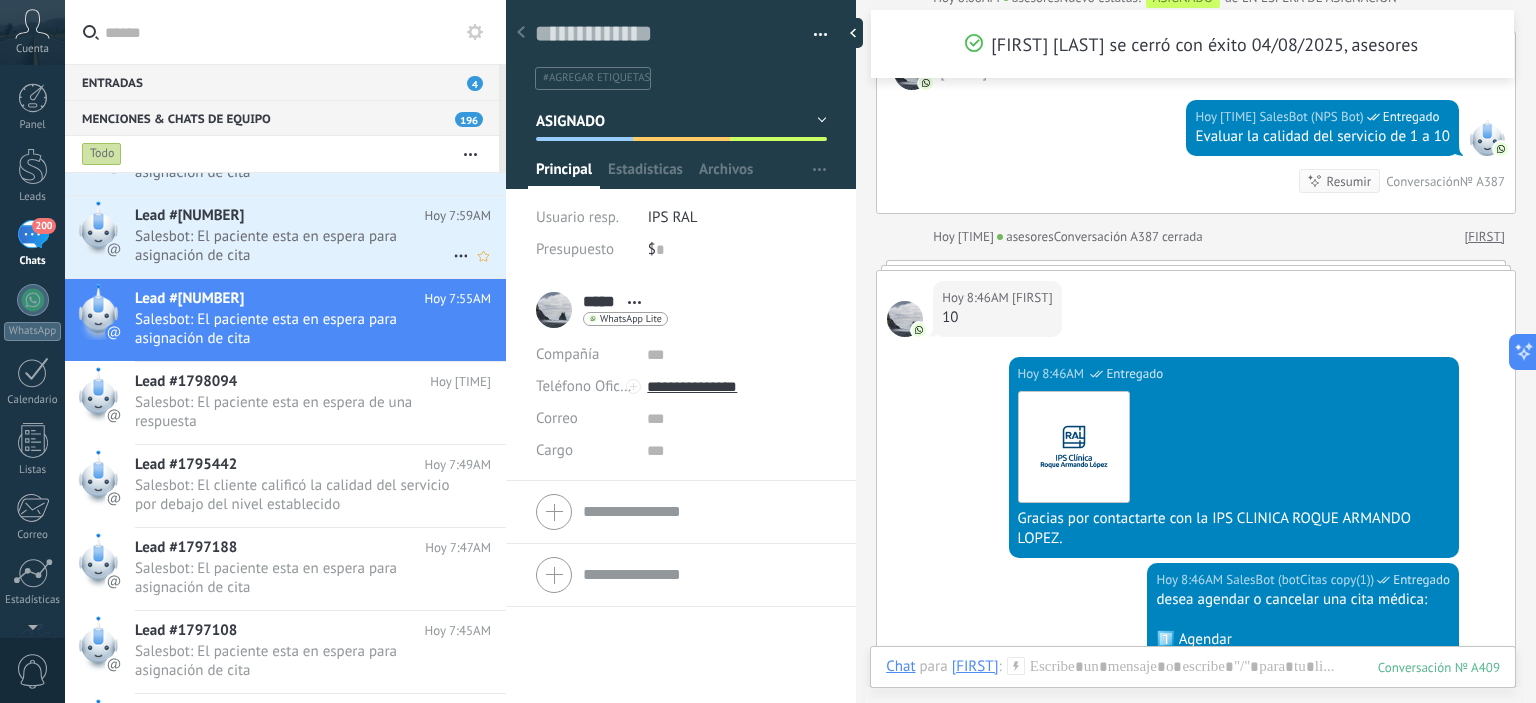 click on "Salesbot: El paciente esta en espera para asignación de cita" at bounding box center (294, 246) 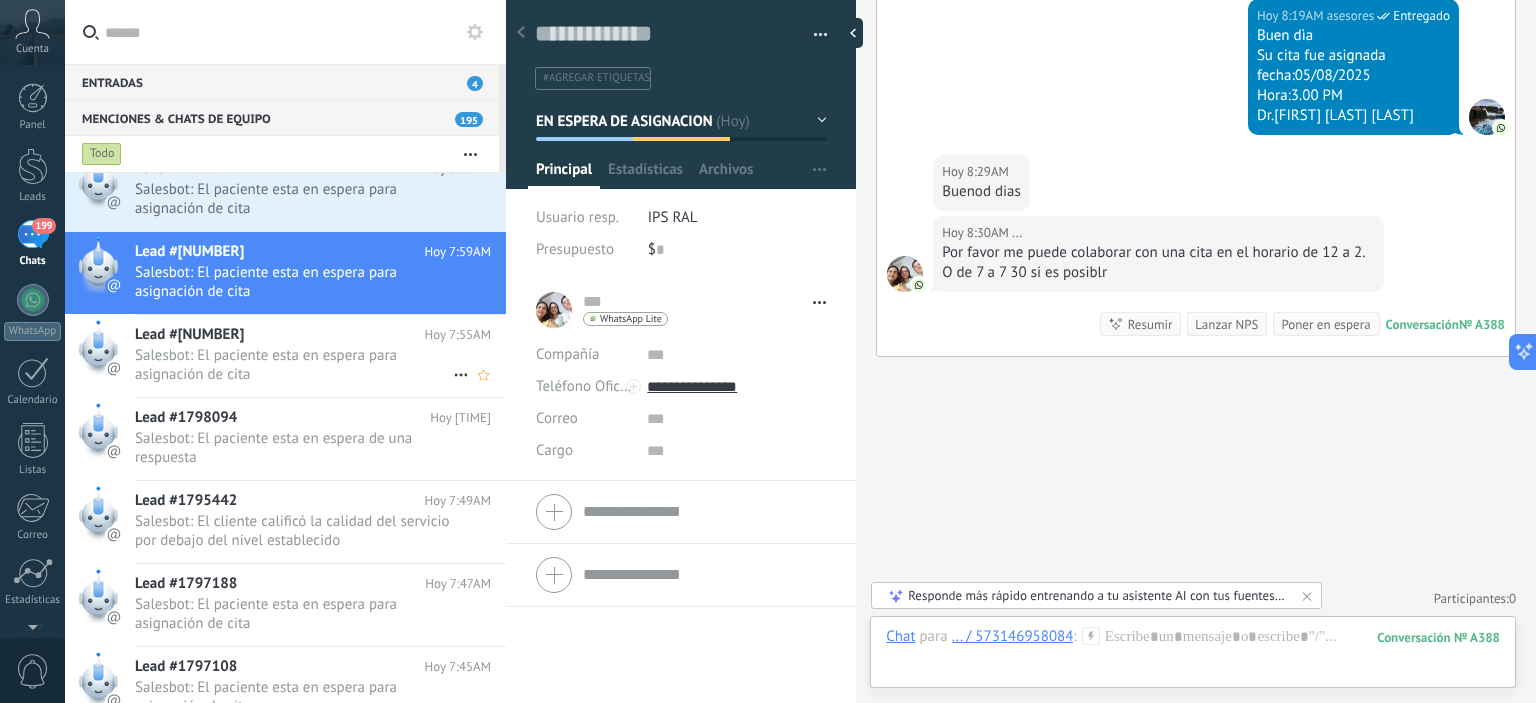 click on "Salesbot: El paciente esta en espera para asignación de cita" at bounding box center [294, 365] 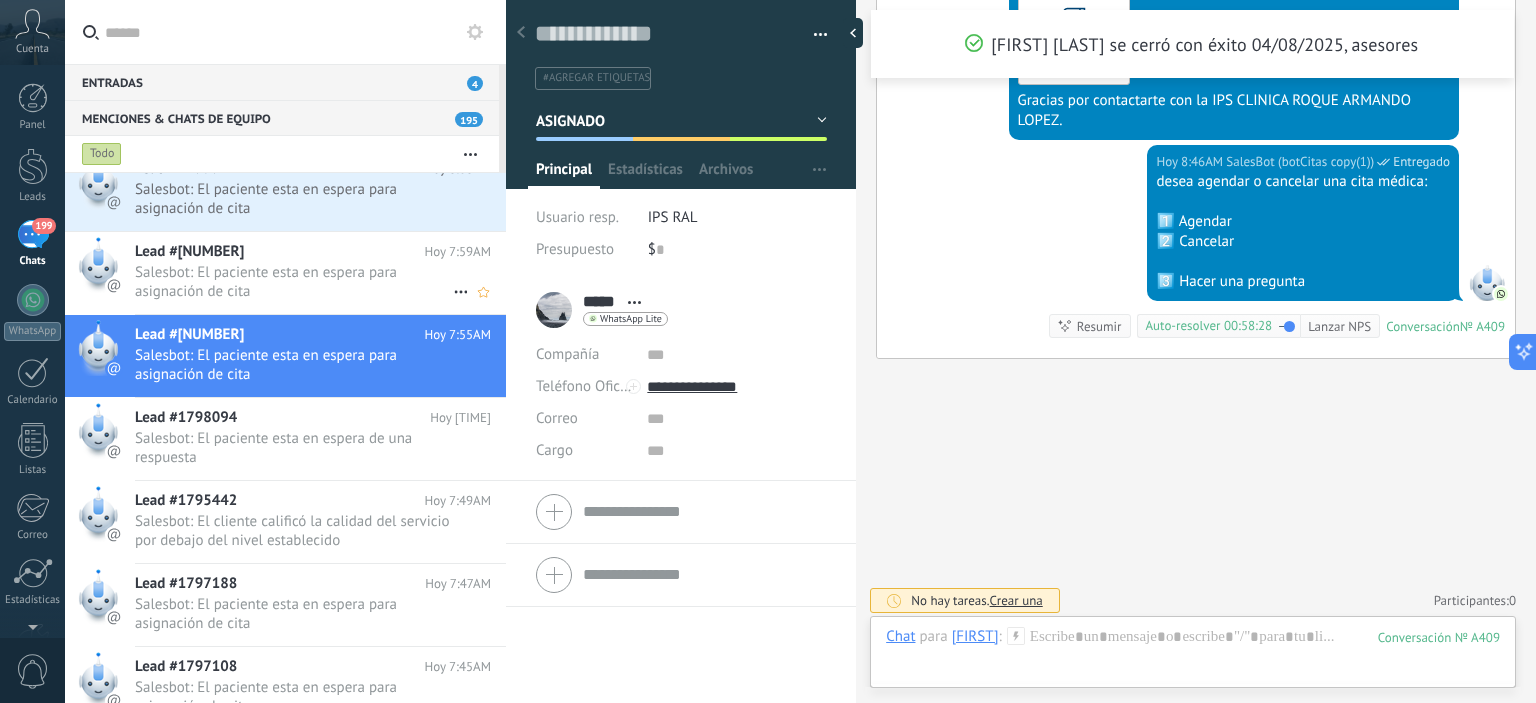 click on "Salesbot: El paciente esta en espera para asignación de cita" at bounding box center [294, 282] 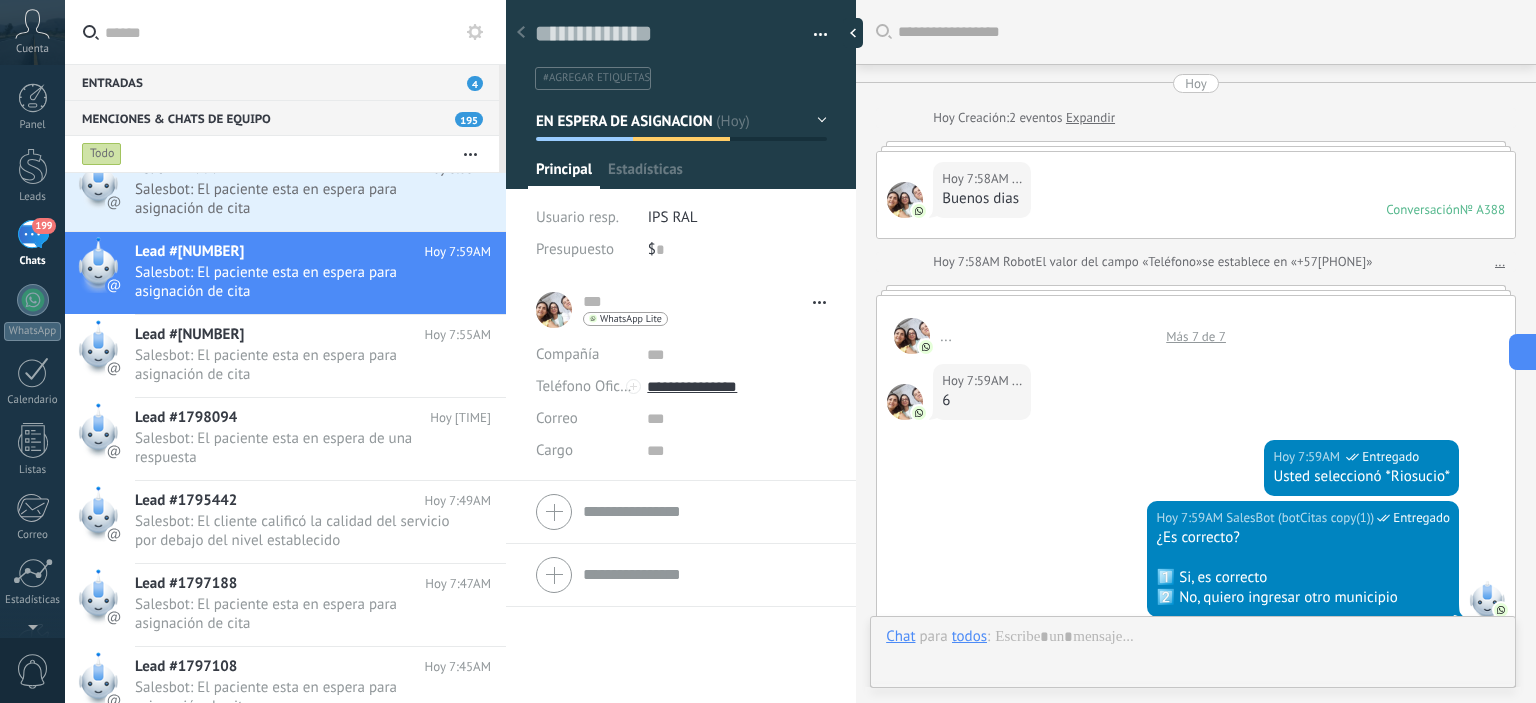 type on "**********" 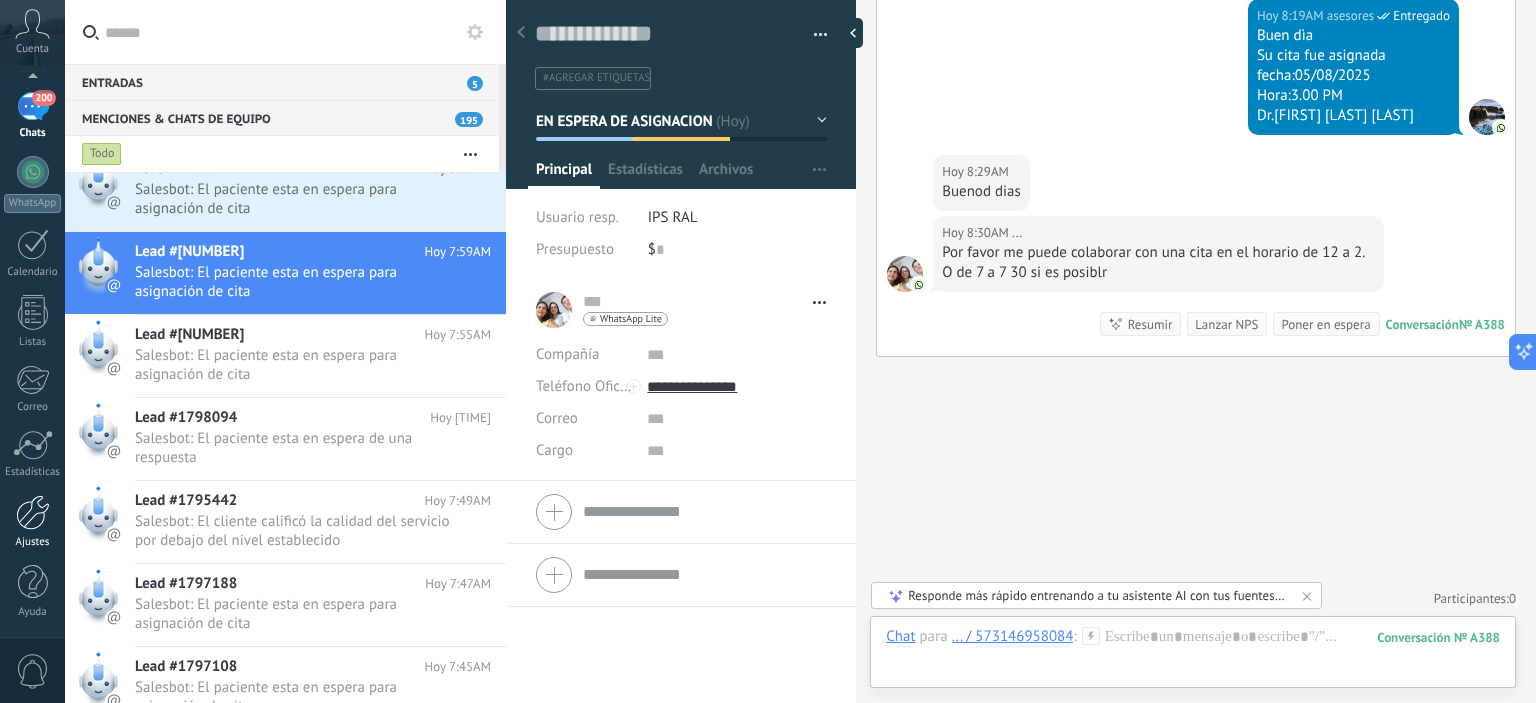 click at bounding box center [33, 512] 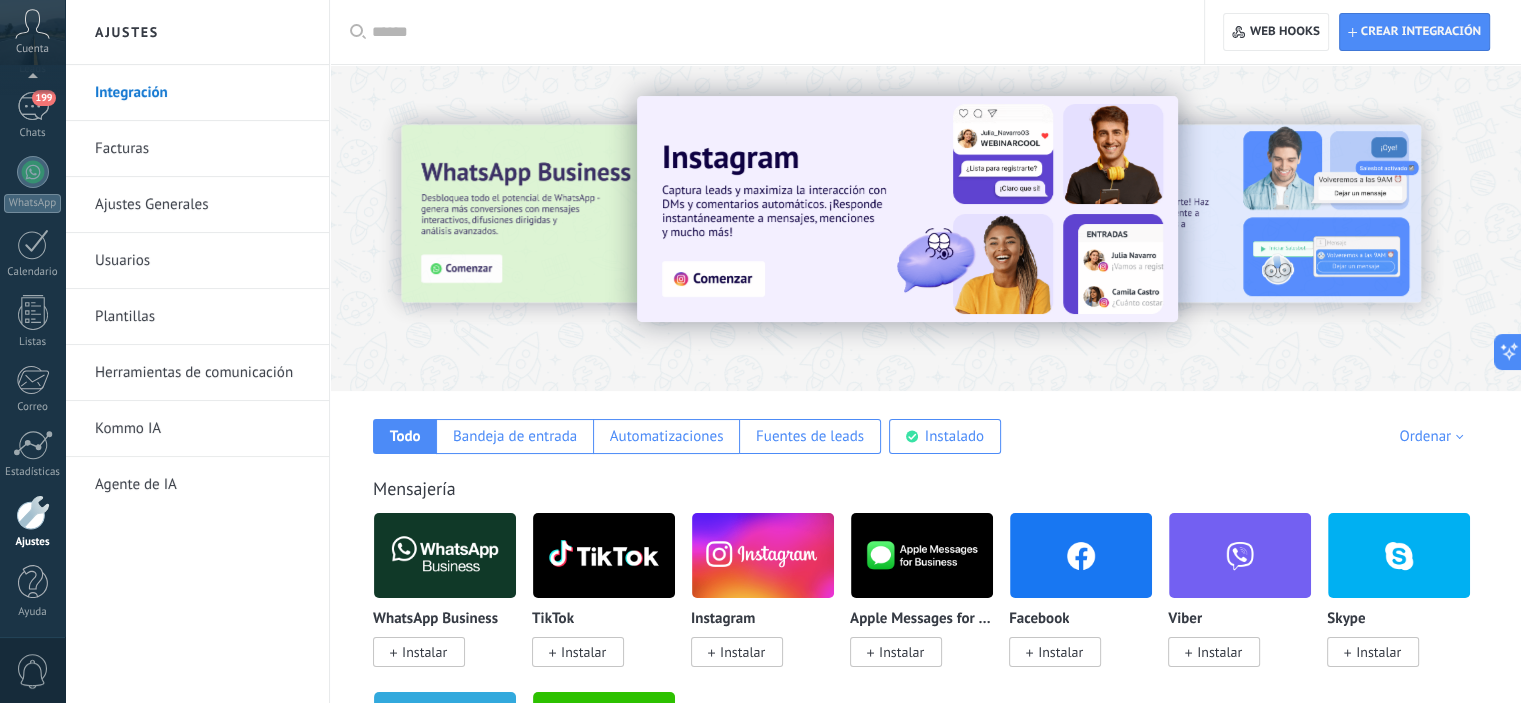 click on "Facturas" at bounding box center [202, 149] 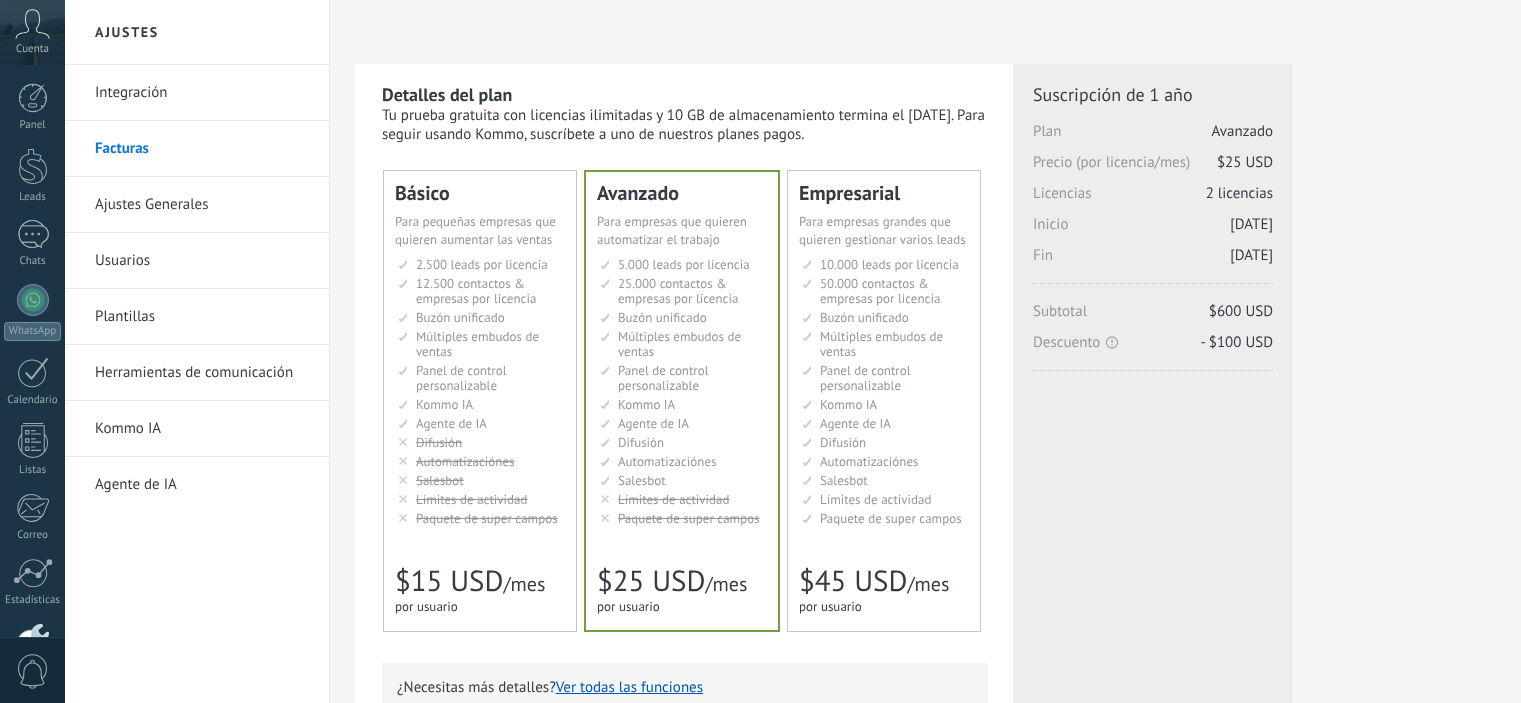 scroll, scrollTop: 0, scrollLeft: 0, axis: both 